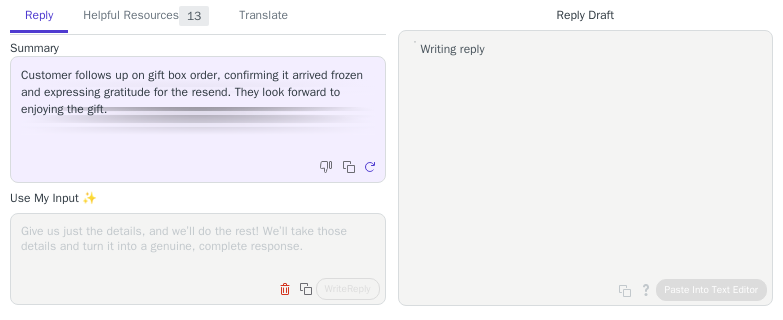 scroll, scrollTop: 0, scrollLeft: 0, axis: both 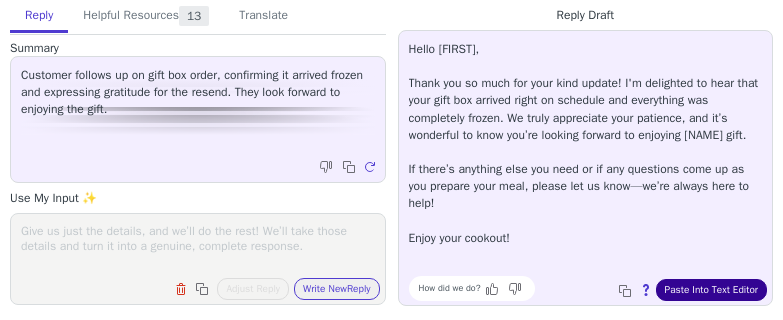 click on "Paste Into Text Editor" at bounding box center (711, 290) 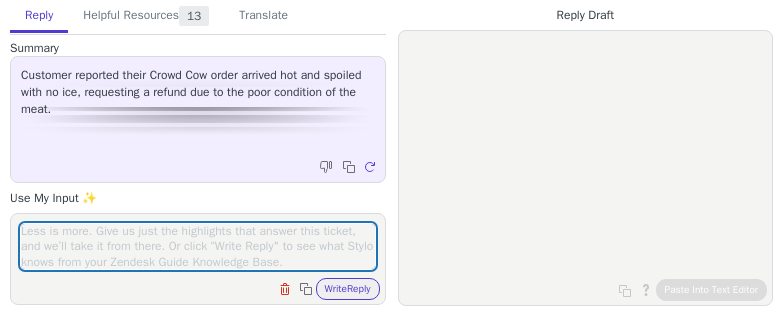 scroll, scrollTop: 0, scrollLeft: 0, axis: both 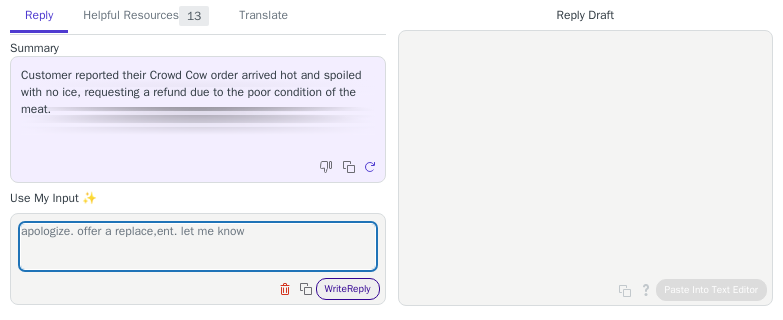 type on "apologize. offer a replace,ent. let me know" 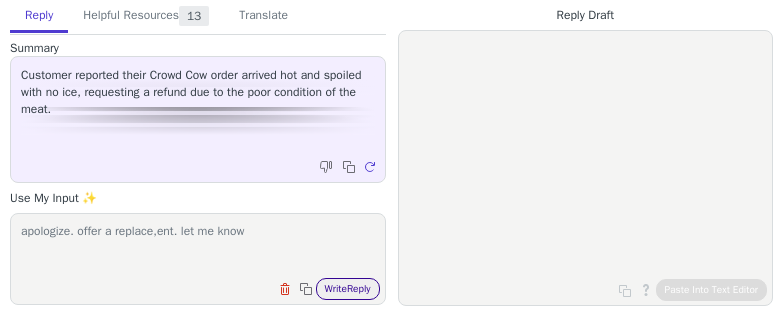 click on "Write  Reply" at bounding box center [348, 289] 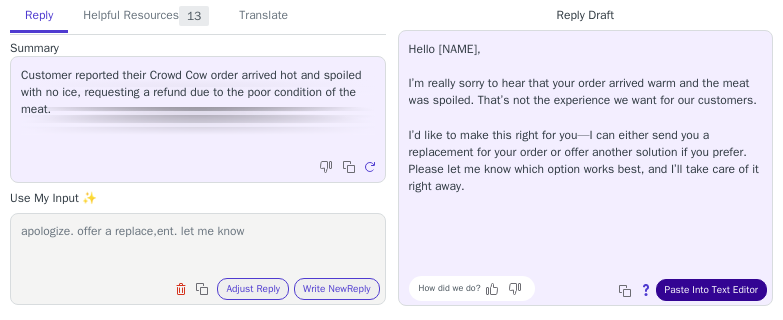click on "Paste Into Text Editor" at bounding box center (711, 290) 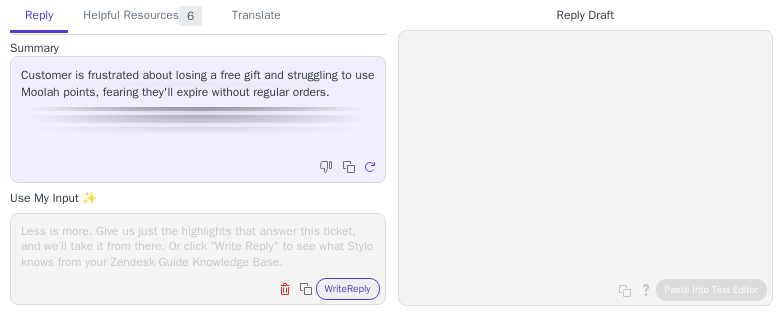 scroll, scrollTop: 0, scrollLeft: 0, axis: both 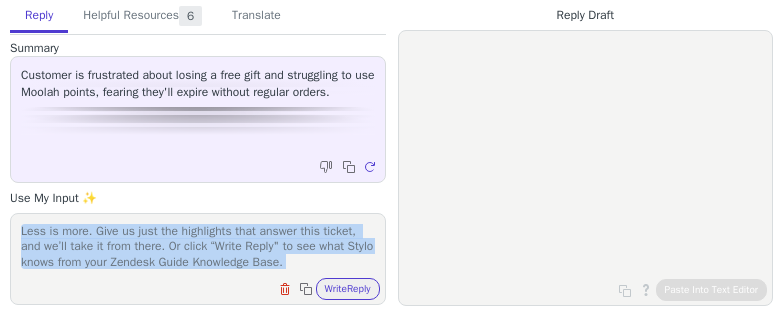 click on "Clear field Copy to clipboard Write  Reply" at bounding box center (198, 259) 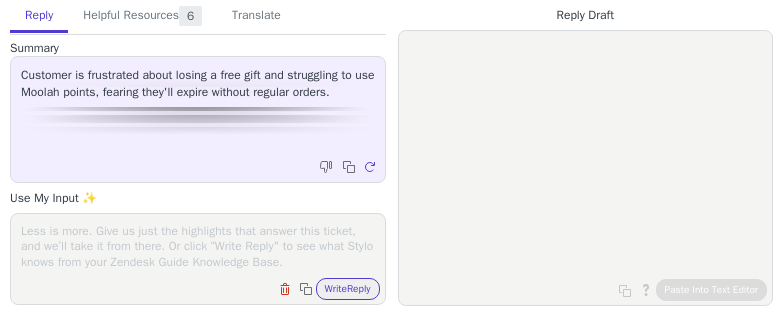 click at bounding box center (198, 246) 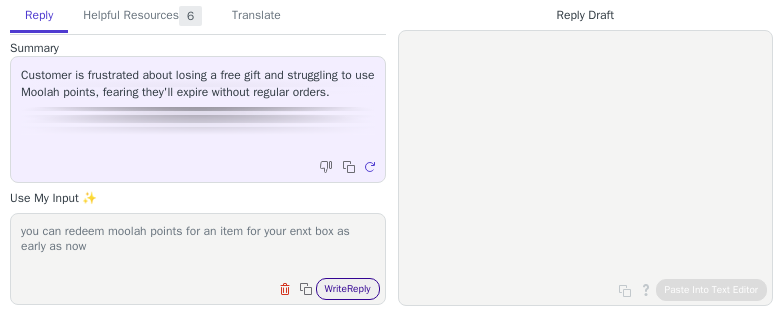 type on "you can redeem moolah points for an item for your enxt box as early as now" 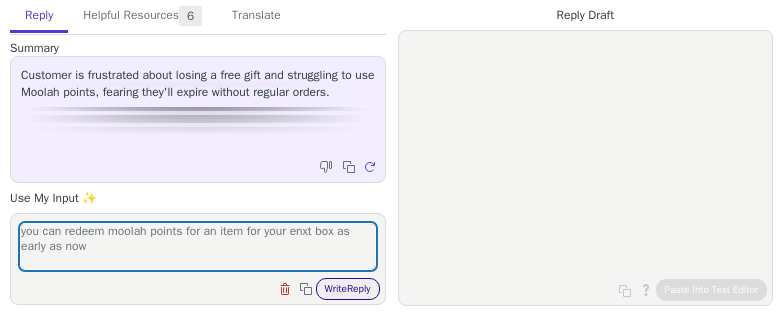 click on "Write  Reply" at bounding box center (348, 289) 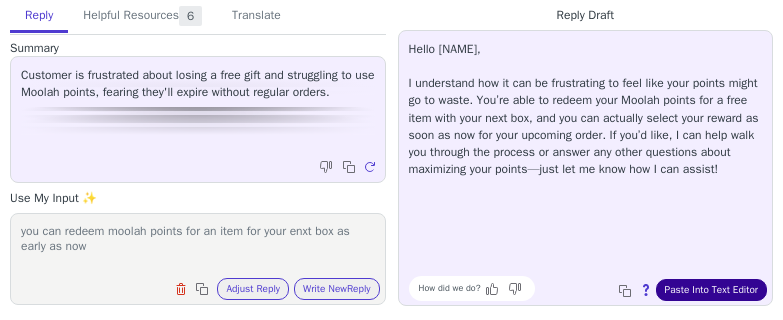 click on "Paste Into Text Editor" at bounding box center [711, 290] 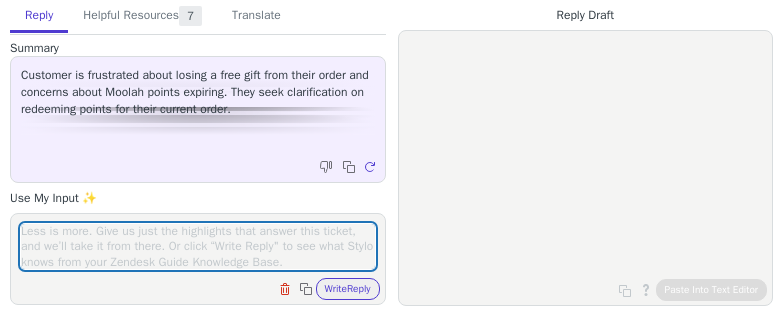 scroll, scrollTop: 0, scrollLeft: 0, axis: both 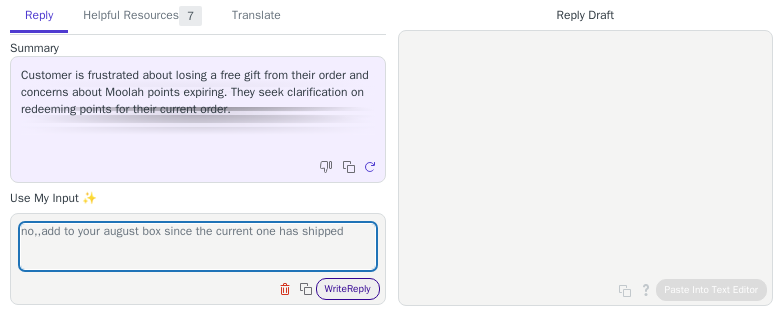 type on "no,,add to your august box since the current one has shipped" 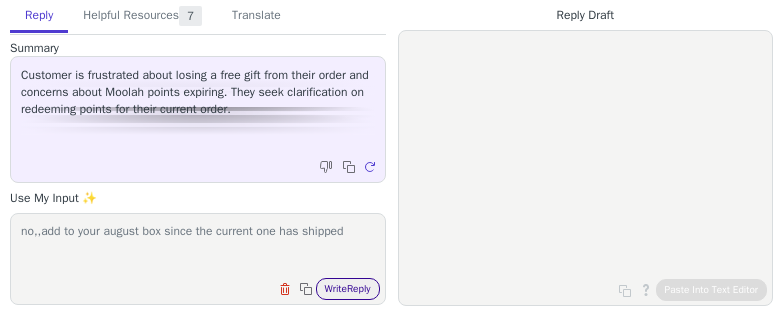 click on "Write  Reply" at bounding box center [348, 289] 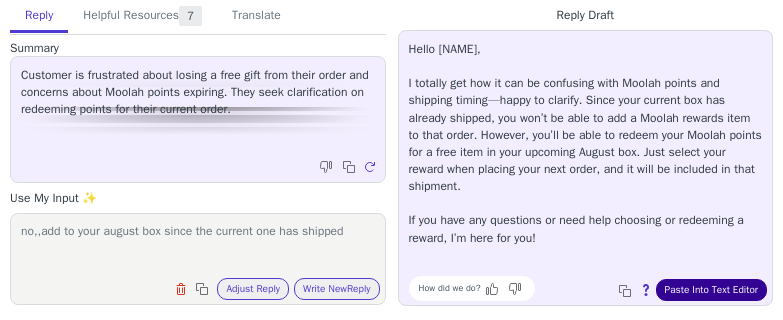 click on "Paste Into Text Editor" at bounding box center [711, 290] 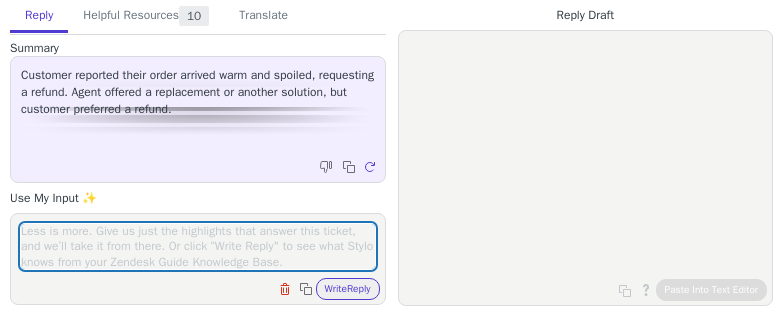 scroll, scrollTop: 0, scrollLeft: 0, axis: both 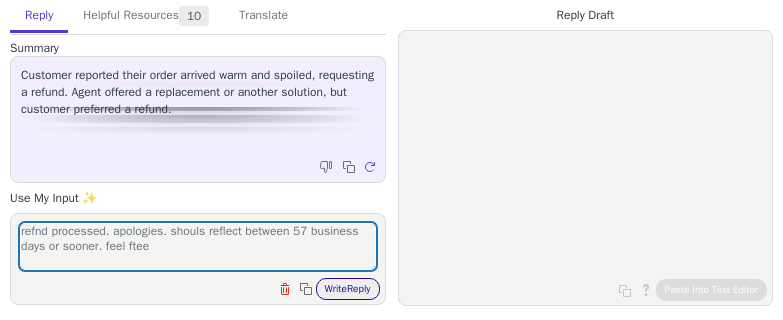 type on "refnd processed. apologies. shouls reflect between 57 business days or sooner. feel ftee" 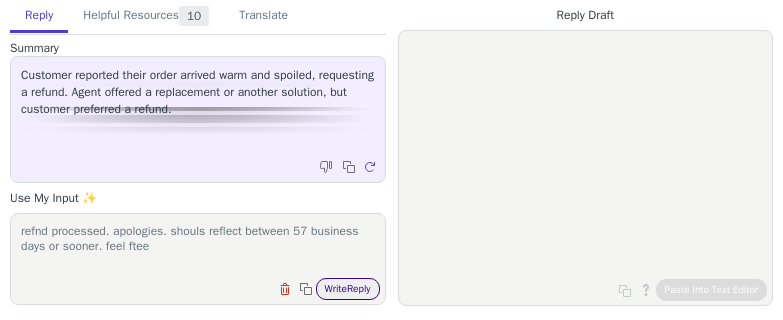 click on "Write  Reply" at bounding box center [348, 289] 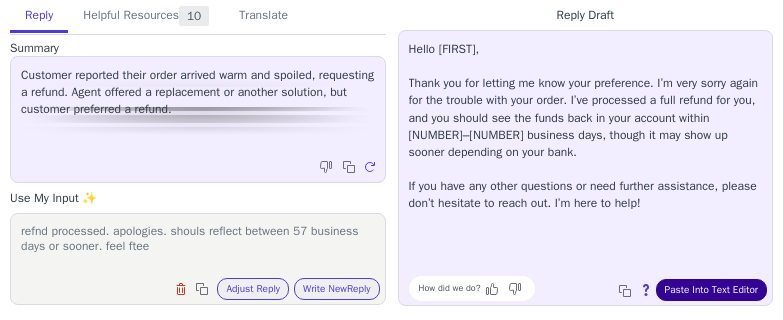 click on "Paste Into Text Editor" at bounding box center [711, 290] 